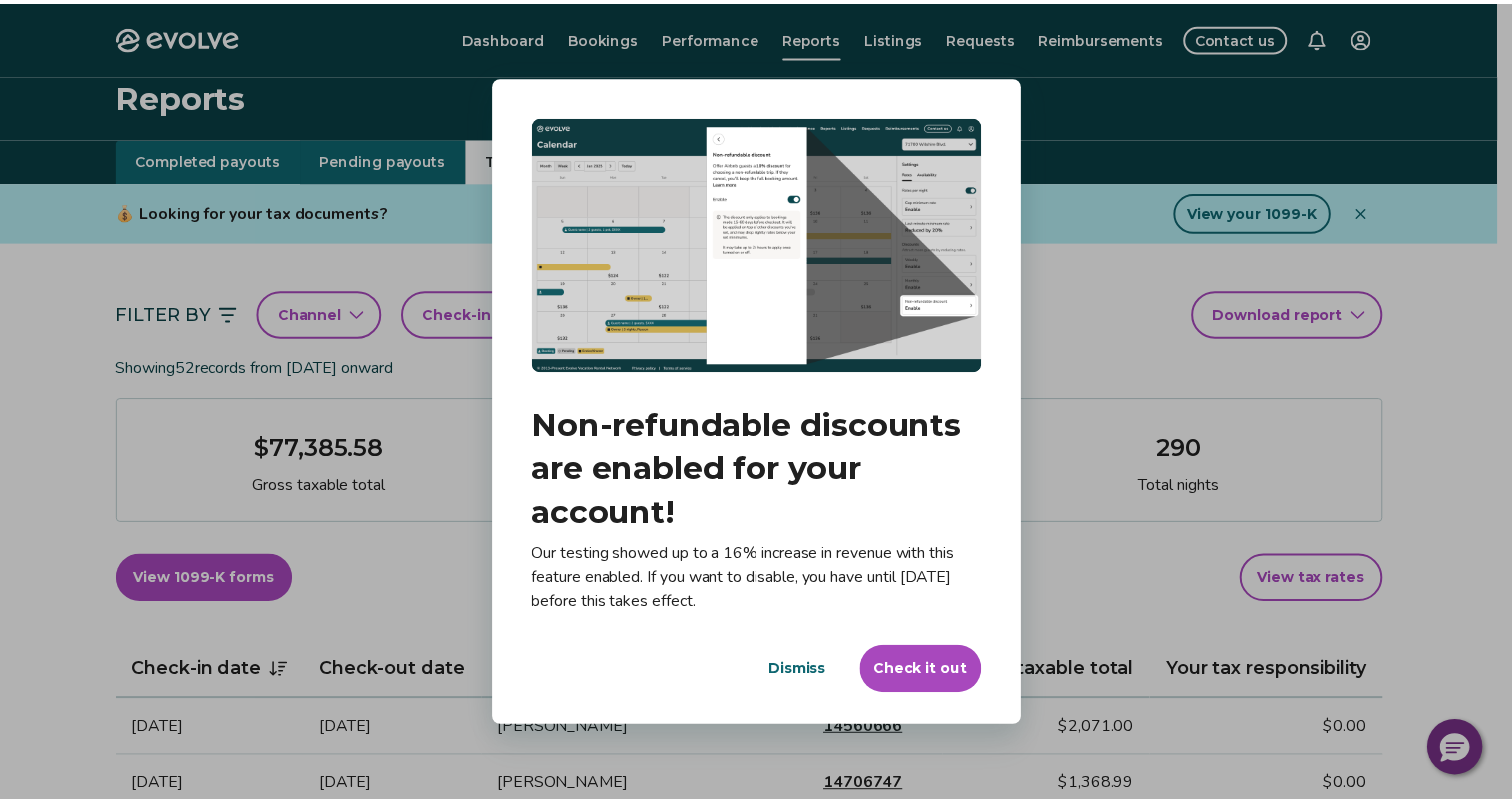 scroll, scrollTop: 0, scrollLeft: 0, axis: both 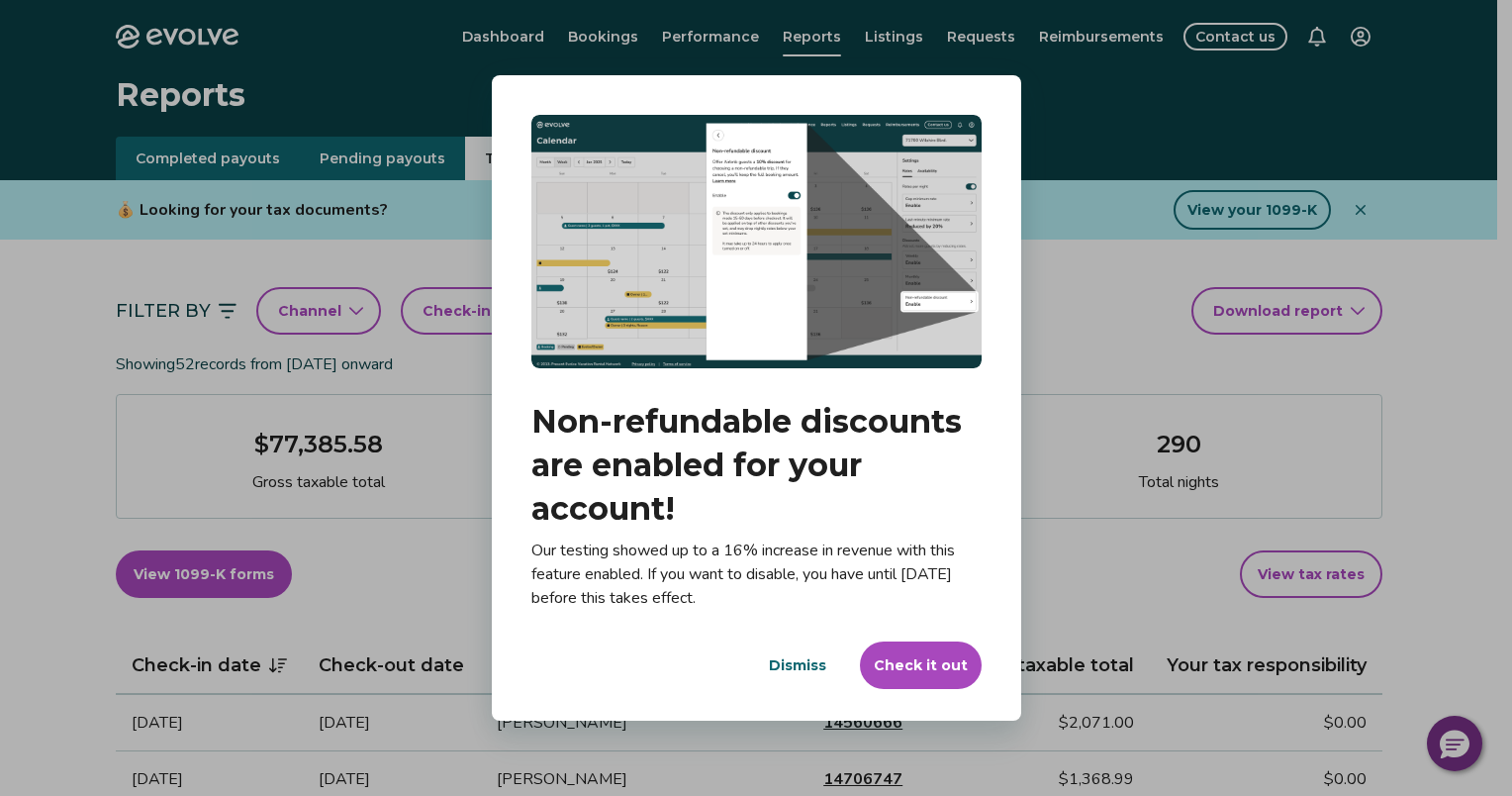 click on "Dismiss" at bounding box center (798, 665) 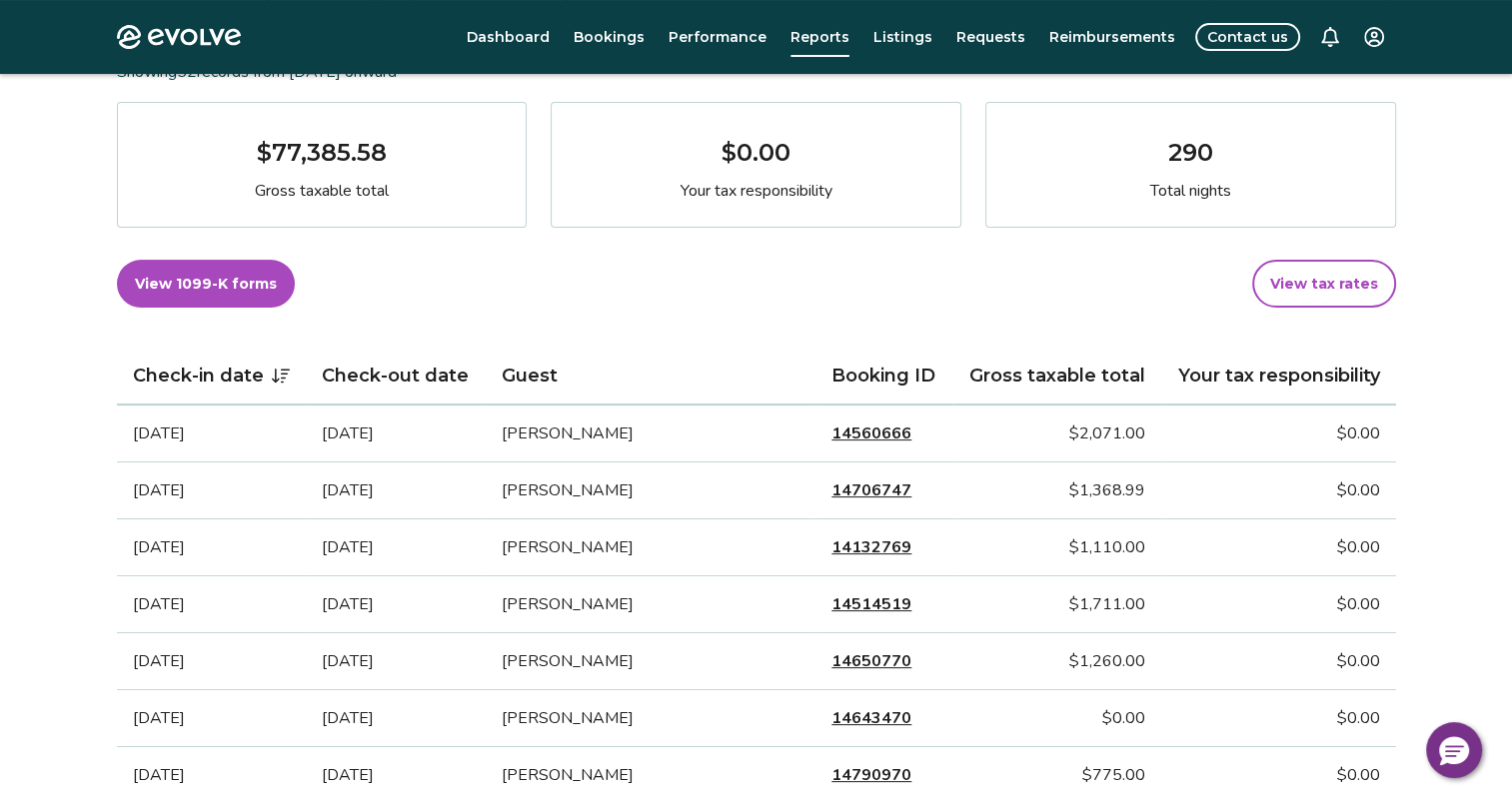 scroll, scrollTop: 320, scrollLeft: 0, axis: vertical 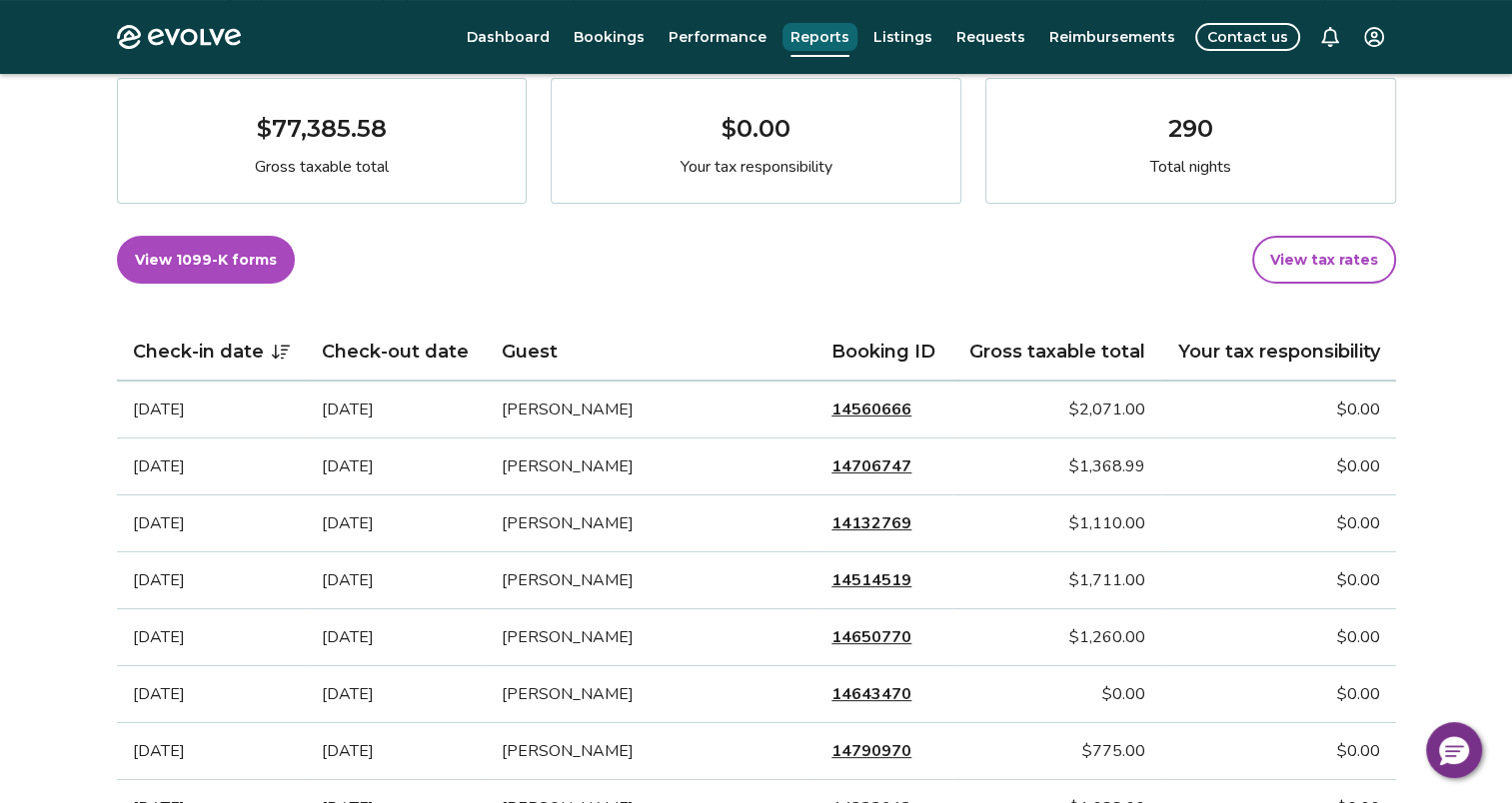 click on "Reports" at bounding box center [819, 37] 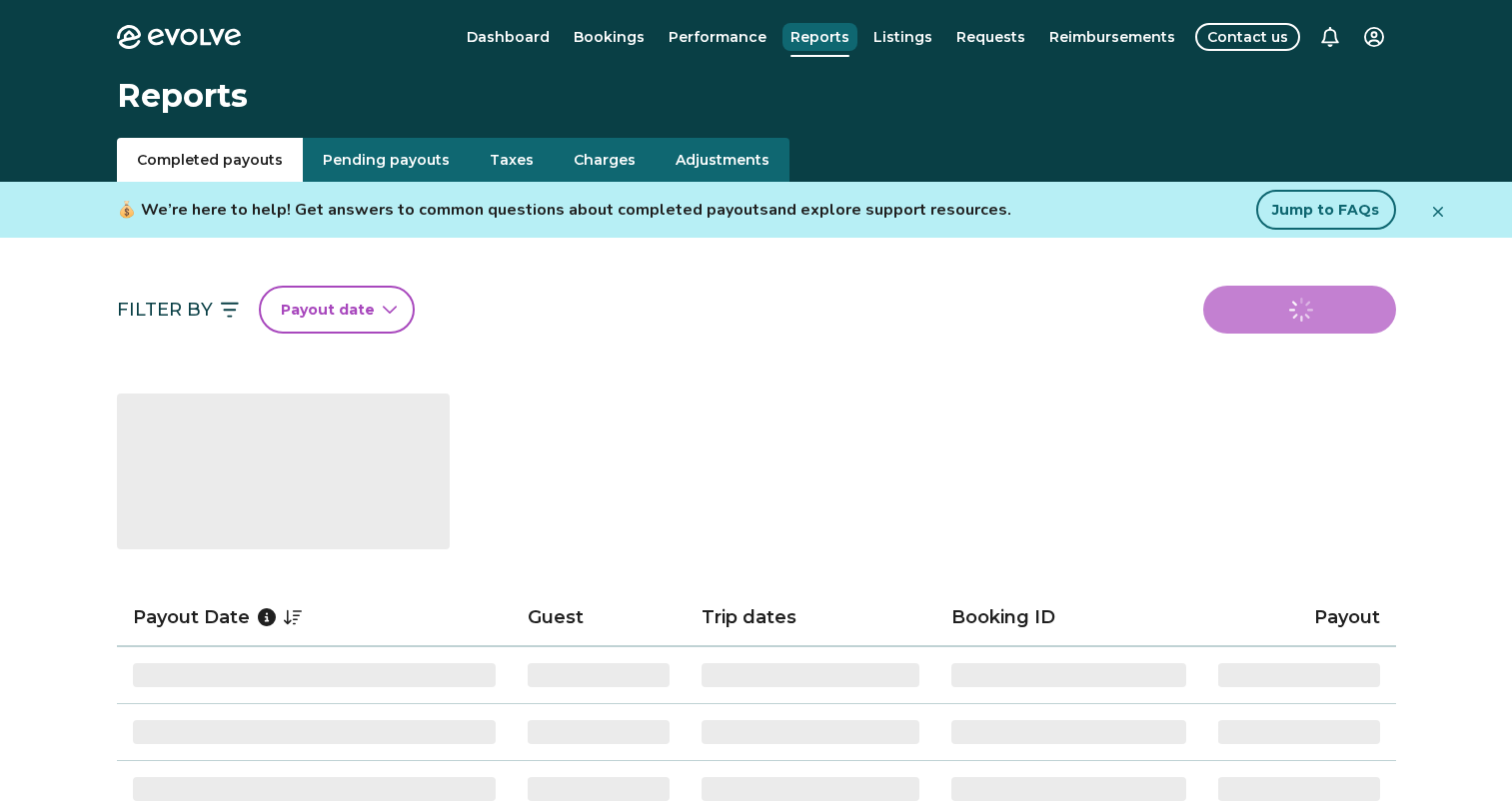 scroll, scrollTop: 0, scrollLeft: 0, axis: both 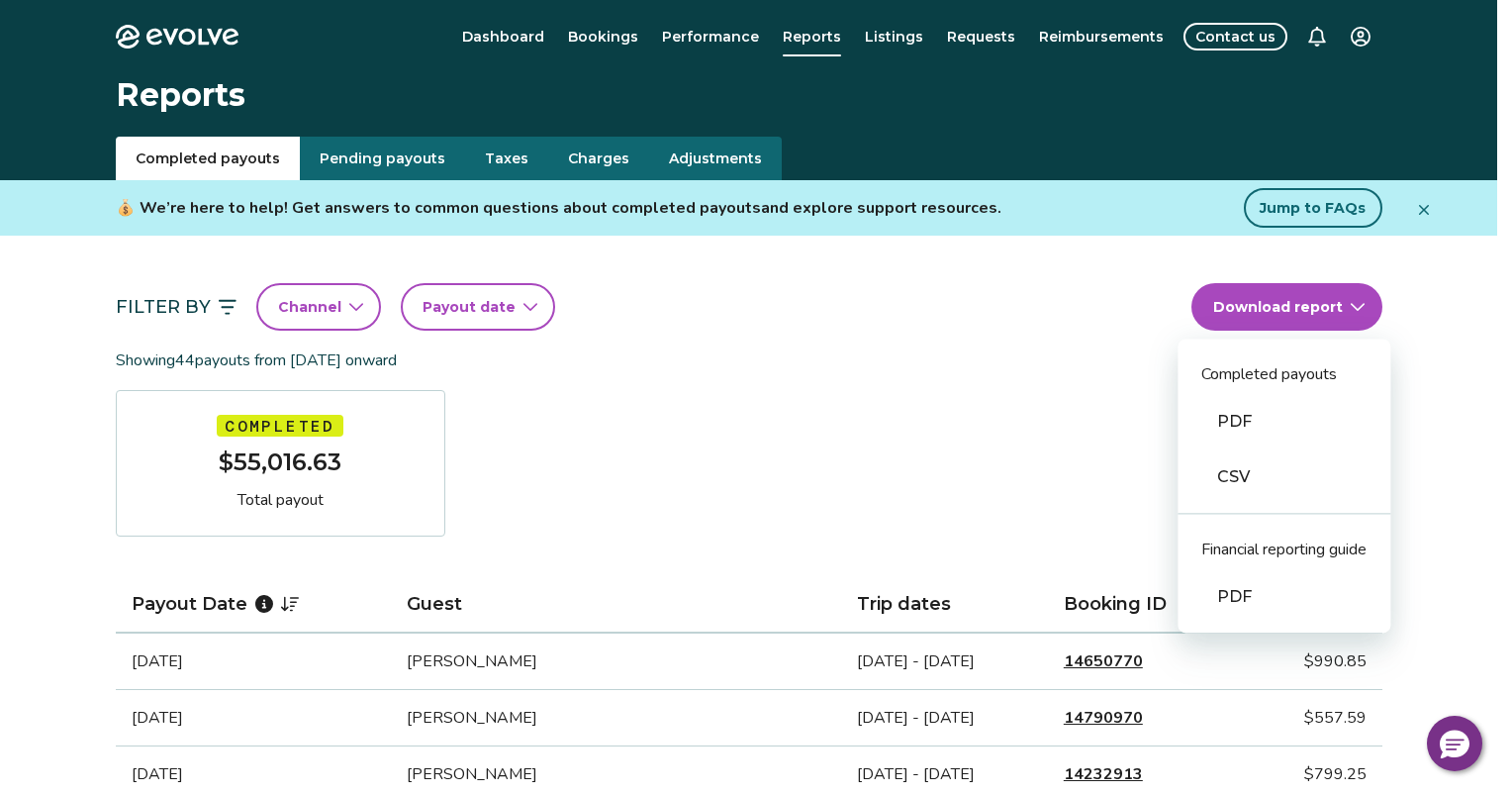 click on "Evolve Dashboard Bookings Performance Reports Listings Requests Reimbursements Contact us Reports Completed payouts Pending payouts Taxes Charges Adjustments 💰 We’re here to help! Get answers to common questions about   completed payouts  and explore support resources. Jump to FAQs Filter By  Channel Payout date Download   report Completed payouts PDF CSV Financial reporting guide PDF Showing  44  payouts   from [DATE] onward Completed $55,016.63 Total payout Payout Date Guest Trip dates Booking ID Payout [DATE] [PERSON_NAME] [DATE] - [DATE] 14650770 $990.85 [DATE] [PERSON_NAME] [DATE] - [DATE] 14790970 $557.59 [DATE] [PERSON_NAME] [DATE] - [DATE] 14232913 $799.25 [DATE] [PERSON_NAME] [DATE] - [DATE] 14271647 $1,111.14 [DATE] [PERSON_NAME] [DATE] - [DATE] 14053094 $993.87 [DATE] [PERSON_NAME] [DATE] - [DATE] 14000610 $649.55 [DATE] [PERSON_NAME] [DATE] - [DATE] 14322698 $767.65 [DATE] [PERSON_NAME] and [PERSON_NAME] 14377263" at bounding box center [756, 1284] 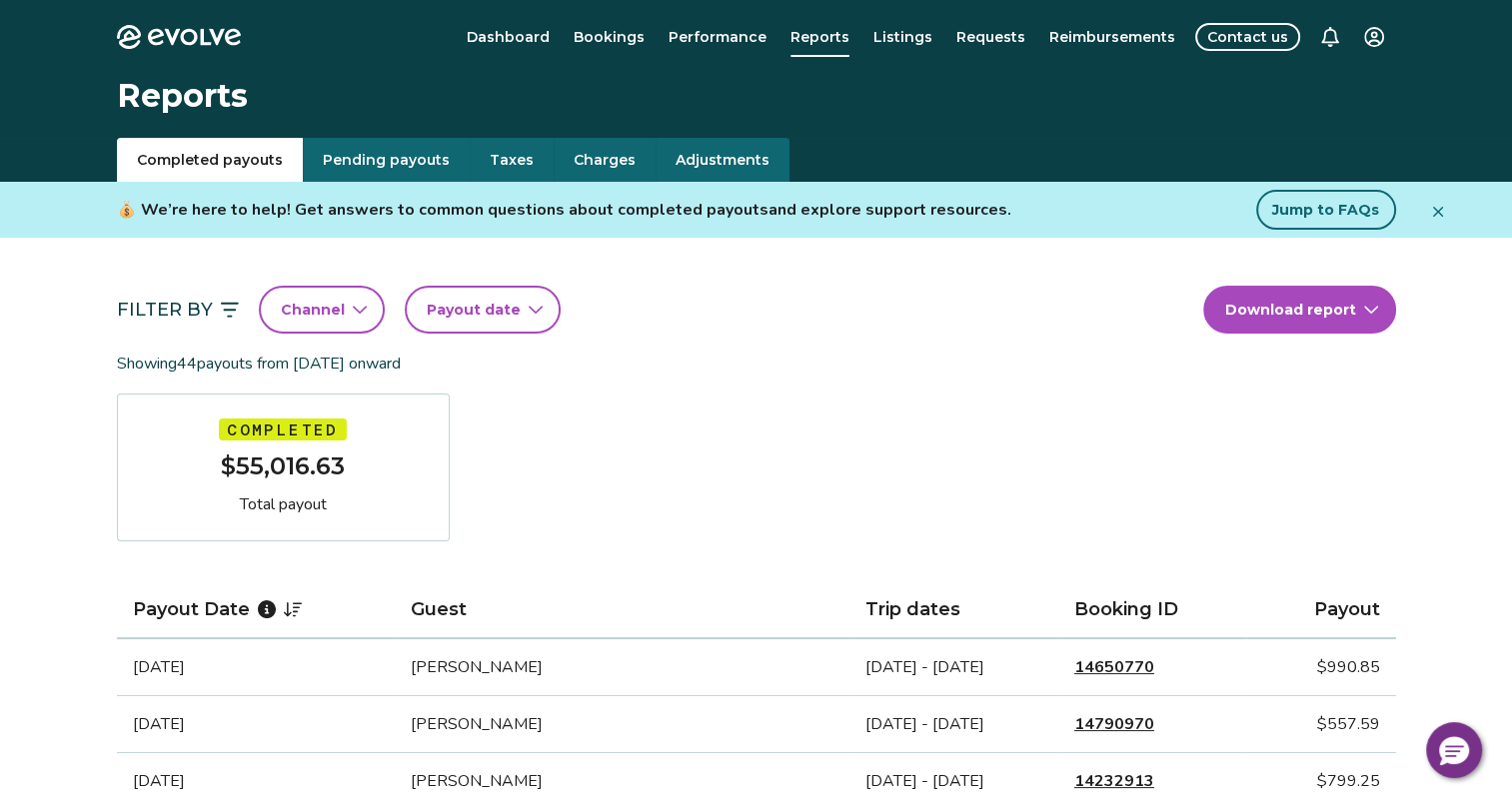 click on "Filter By  Channel Payout date Download   report" at bounding box center [756, 310] 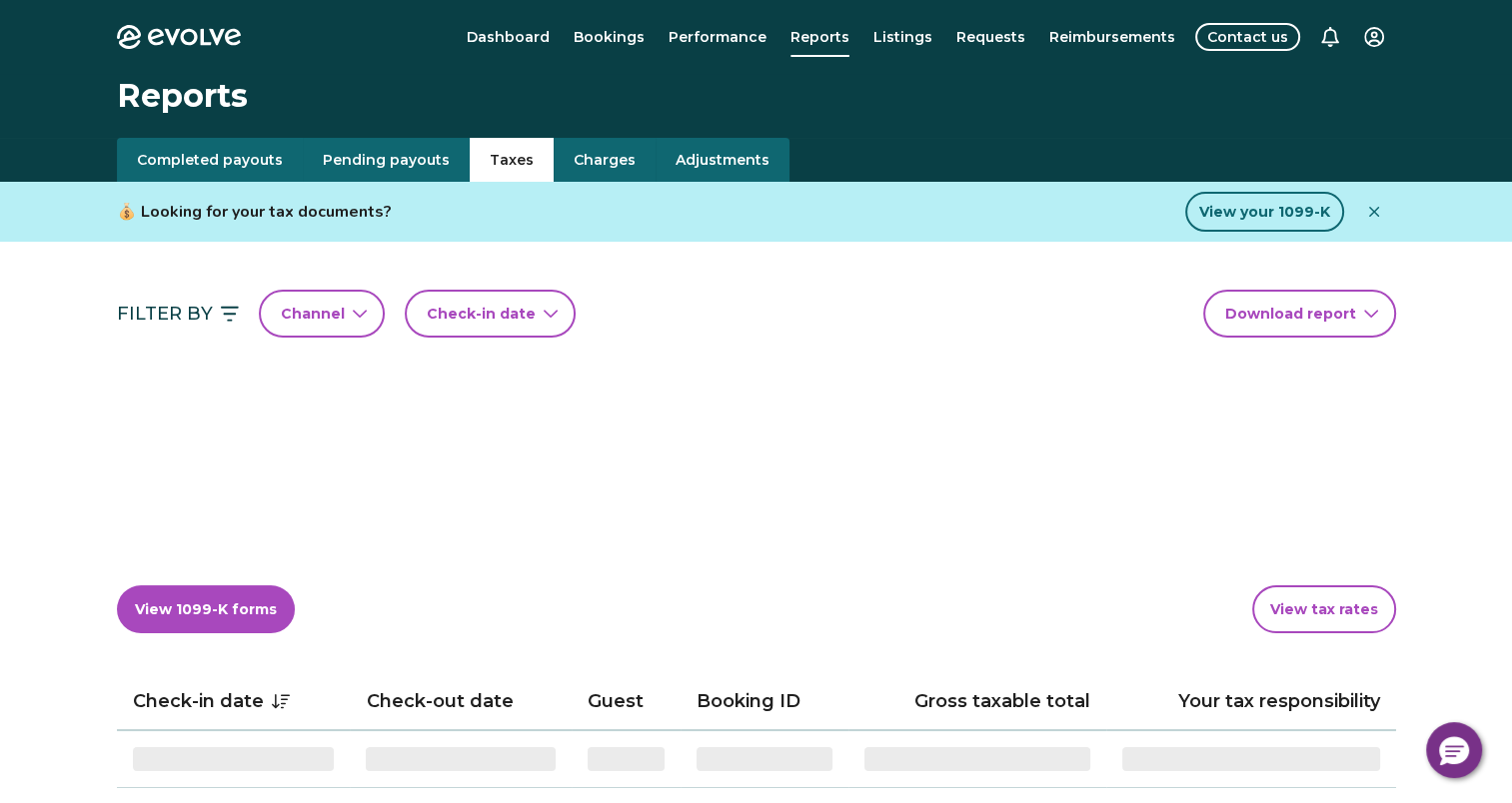 click on "Taxes" at bounding box center [512, 160] 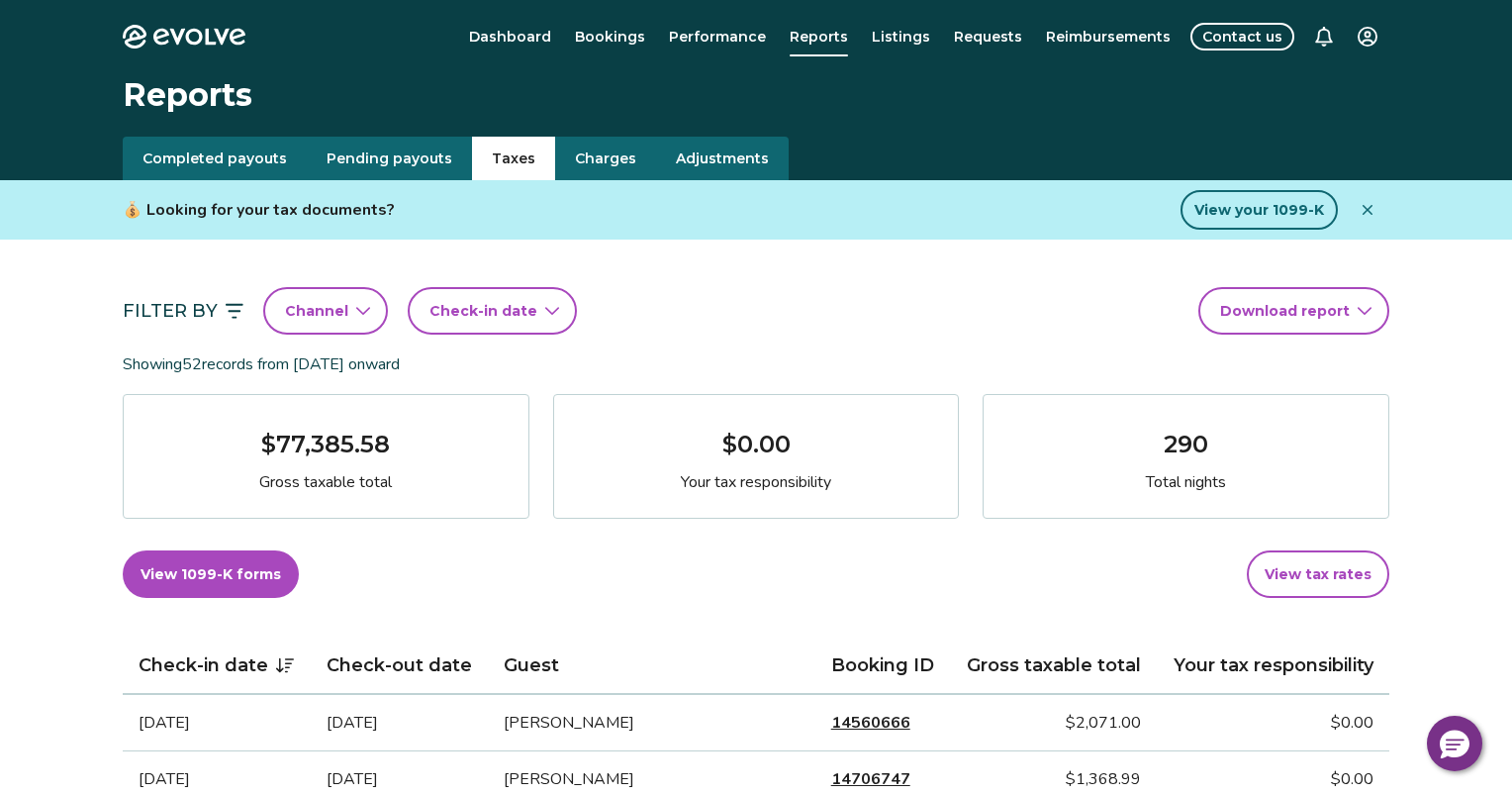 click on "Evolve Dashboard Bookings Performance Reports Listings Requests Reimbursements Contact us Reports Completed payouts Pending payouts Taxes Charges Adjustments 💰 Looking for your tax documents? View your 1099-K Filter By  Channel Check-in date Download   report Showing  52  records    from [DATE] onward $77,385.58 Gross taxable total $0.00 Your tax responsibility 290 Total nights View 1099-K forms View tax rates Check-in date Check-out date Guest Booking ID Gross taxable total Your tax responsibility [DATE] [DATE] [PERSON_NAME] 14560666 $2,071.00 $0.00 [DATE] [DATE] [PERSON_NAME] 14706747 $1,368.99 $0.00 [DATE] [DATE] [PERSON_NAME] 14132769 $1,110.00 $0.00 [DATE] [DATE] [PERSON_NAME] 14514519 $1,711.00 $0.00 [DATE] [DATE] [PERSON_NAME] 14650770 $1,260.00 $0.00 [DATE] [DATE] [PERSON_NAME] 14643470 $0.00 $0.00 [DATE] [DATE] [PERSON_NAME] 14790970 $775.00 $0.00 [DATE] [DATE] [PERSON_NAME] 14232913 1" at bounding box center [756, 1350] 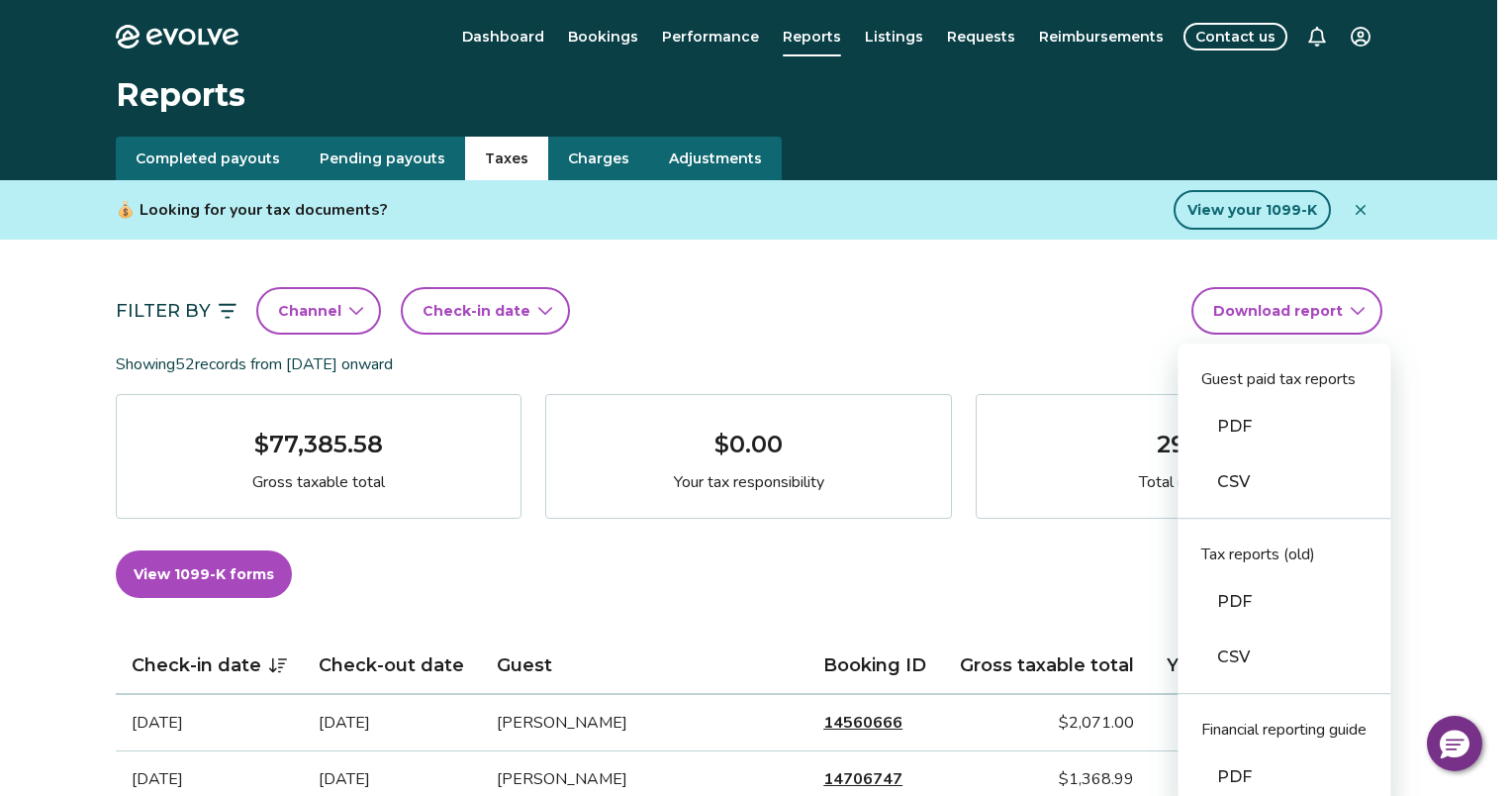 click on "CSV" at bounding box center (1283, 482) 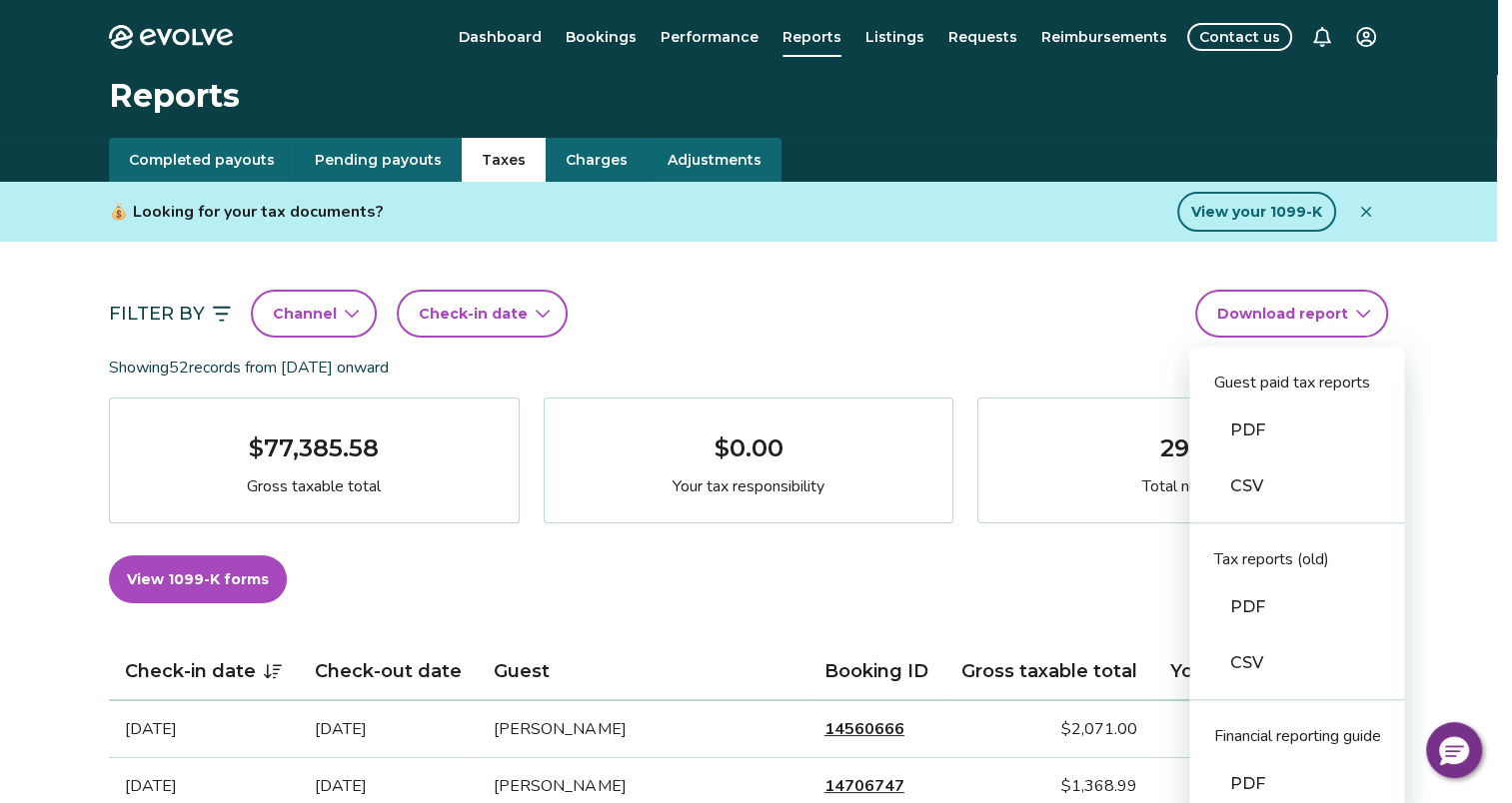 click on "Evolve Dashboard Bookings Performance Reports Listings Requests Reimbursements Contact us Reports Completed payouts Pending payouts Taxes Charges Adjustments 💰 Looking for your tax documents? View your 1099-K Filter By  Channel Check-in date Download   report Guest paid tax reports PDF CSV Tax reports (old) PDF CSV Financial reporting guide PDF Showing  52  records    from [DATE] onward $77,385.58 Gross taxable total $0.00 Your tax responsibility 290 Total nights View 1099-K forms View tax rates Check-in date Check-out date Guest Booking ID Gross taxable total Your tax responsibility [DATE] [DATE] [PERSON_NAME] 14560666 $2,071.00 $0.00 [DATE] [DATE] [PERSON_NAME] 14706747 $1,368.99 $0.00 [DATE] [DATE] [PERSON_NAME] 14132769 $1,110.00 $0.00 [DATE] [DATE] [PERSON_NAME] 14514519 $1,711.00 $0.00 [DATE] [DATE] [PERSON_NAME] 14650770 $1,260.00 $0.00 [DATE] [DATE] [PERSON_NAME] 14643470 $0.00 $0.00 [DATE] [DATE] $0.00" at bounding box center [756, 1362] 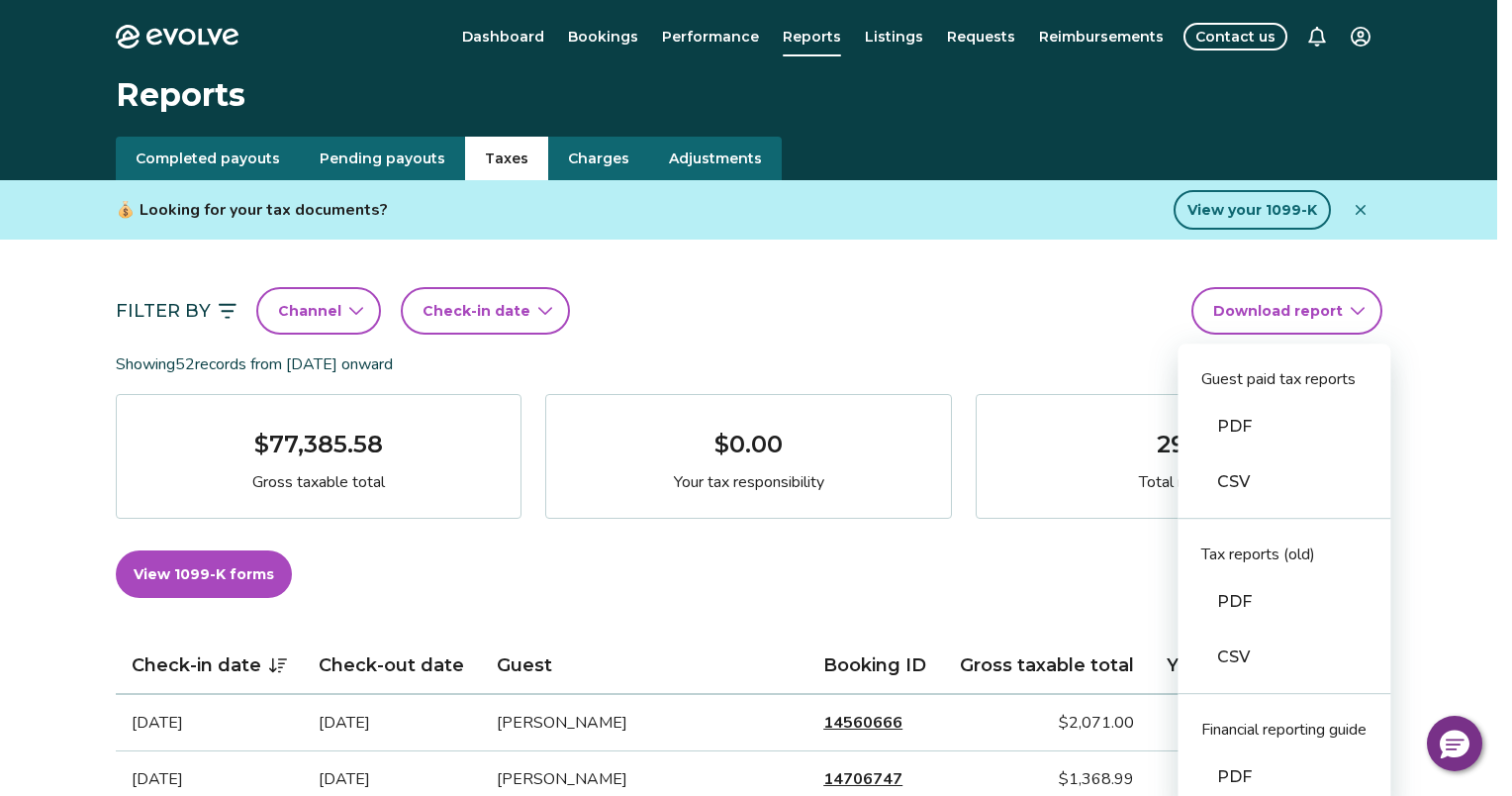 click on "CSV" at bounding box center [1283, 657] 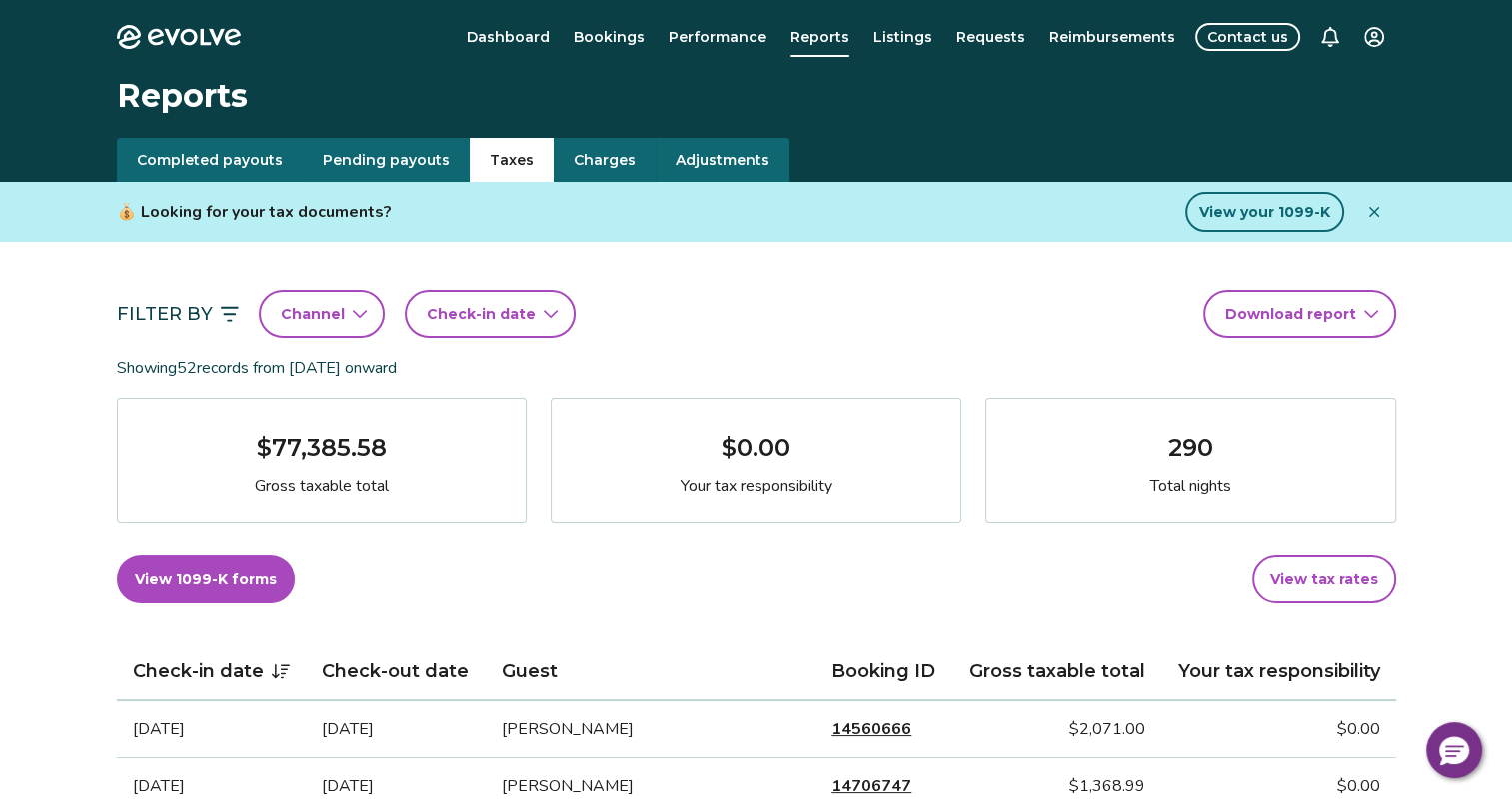click on "Filter By  Channel Check-in date Download   report Showing  52  records    from [DATE] onward $77,385.58 Gross taxable total $0.00 Your tax responsibility 290 Total nights View 1099-K forms View tax rates Check-in date Check-out date Guest Booking ID Gross taxable total Your tax responsibility [DATE] [DATE] [PERSON_NAME] 14560666 $2,071.00 $0.00 [DATE] [DATE] [PERSON_NAME] 14706747 $1,368.99 $0.00 [DATE] [DATE] [PERSON_NAME] 14132769 $1,110.00 $0.00 [DATE] [DATE] [PERSON_NAME] 14514519 $1,711.00 $0.00 [DATE] [DATE] [PERSON_NAME] 14650770 $1,260.00 $0.00 [DATE] [DATE] [PERSON_NAME] 14643470 $0.00 $0.00 [DATE] [DATE] [PERSON_NAME] 14790970 $775.00 $0.00 [DATE] [DATE] [PERSON_NAME] 14232913 $1,033.00 $0.00 [DATE] [DATE] [PERSON_NAME] 14271647 $1,432.00 $0.00 [DATE] [DATE] [PERSON_NAME] 14053094 $1,315.00 $0.00 [DATE] [DATE] [PERSON_NAME] 14000610 $853.00 $0.00 $971.00" at bounding box center (756, 1137) 